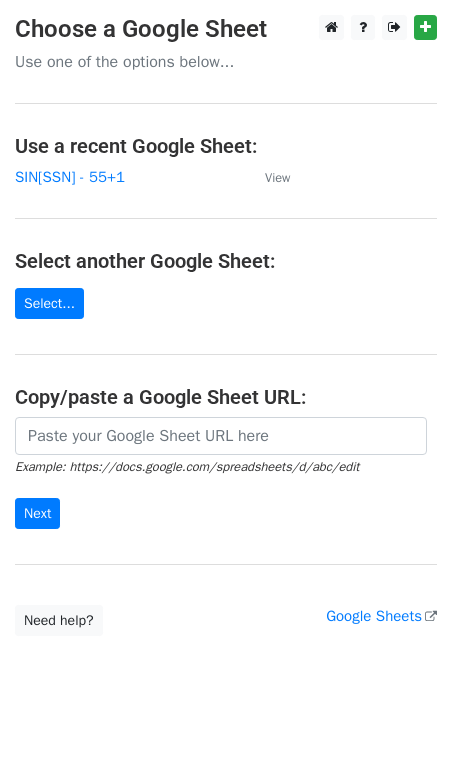 scroll, scrollTop: 0, scrollLeft: 0, axis: both 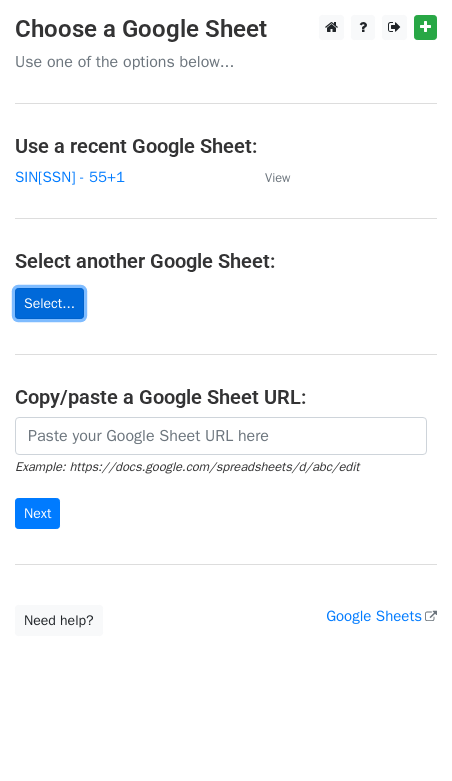 click on "Select..." at bounding box center (49, 303) 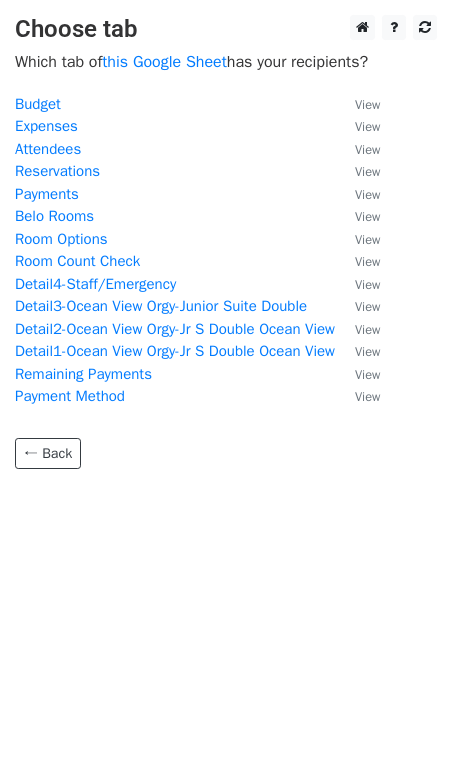 scroll, scrollTop: 0, scrollLeft: 0, axis: both 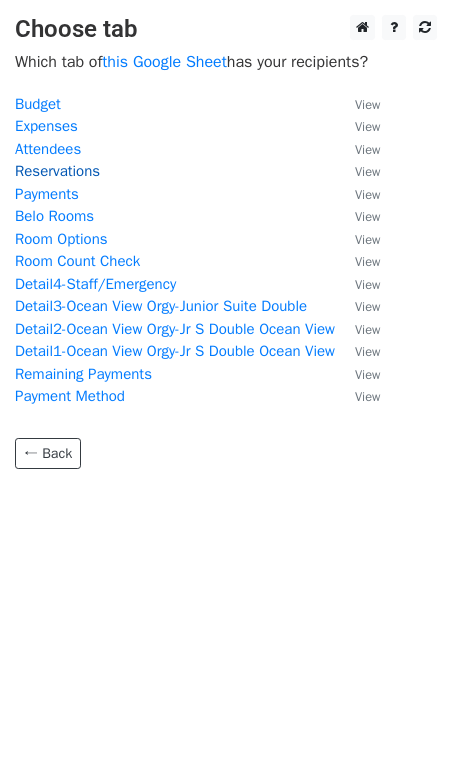 click on "Reservations" at bounding box center [57, 171] 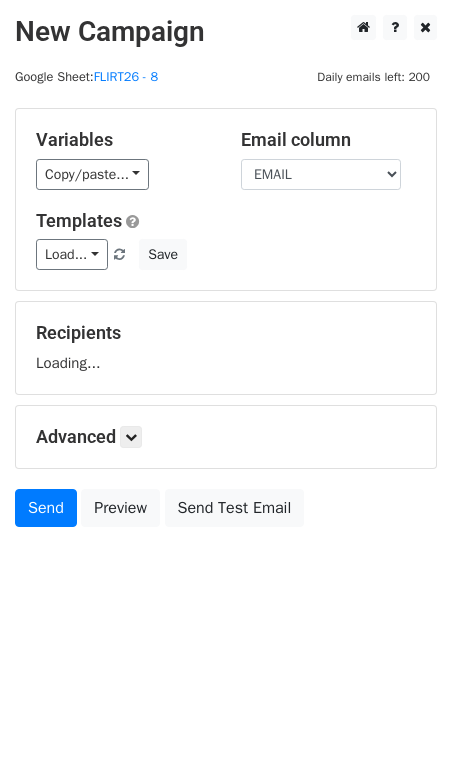scroll, scrollTop: 0, scrollLeft: 0, axis: both 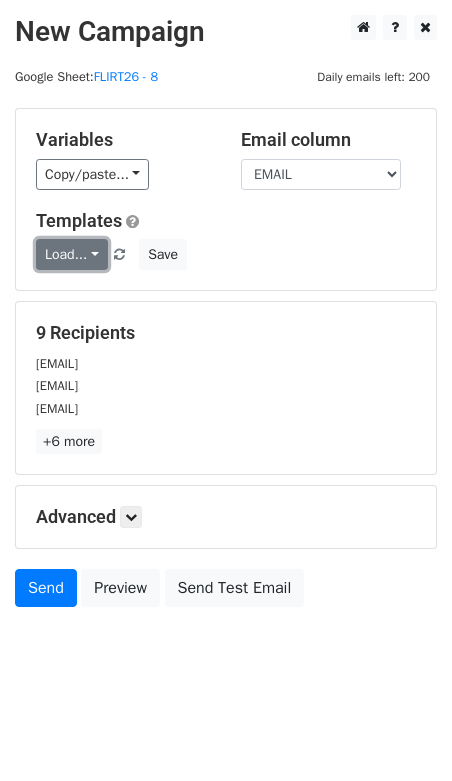 click on "Load..." at bounding box center (72, 254) 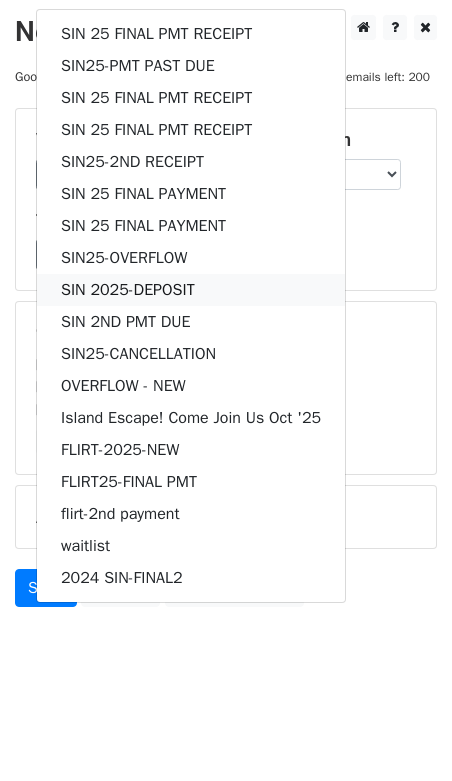 click on "SIN 2025-DEPOSIT" at bounding box center (191, 290) 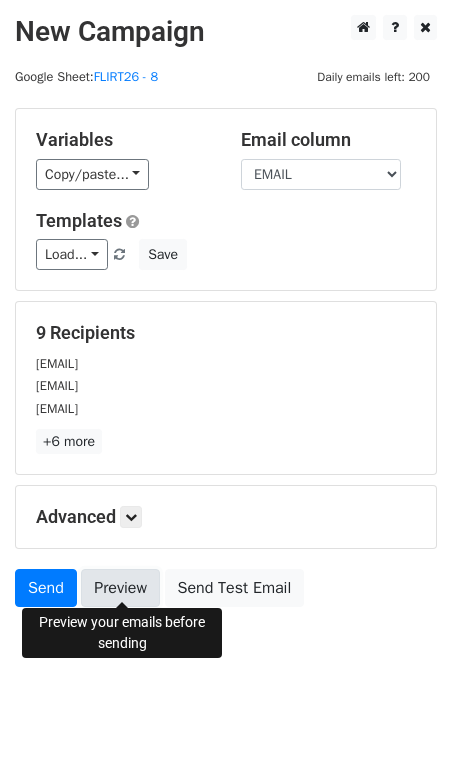 click on "Preview" at bounding box center (120, 588) 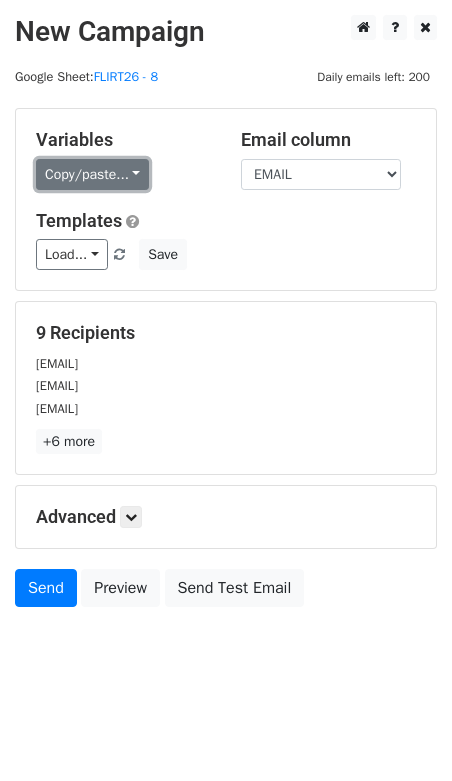 click on "Copy/paste..." at bounding box center (92, 174) 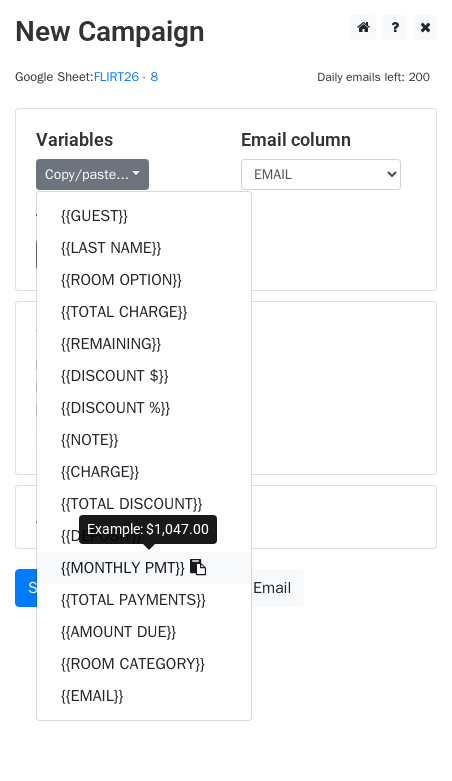 click on "{{MONTHLY PMT}}" at bounding box center [144, 568] 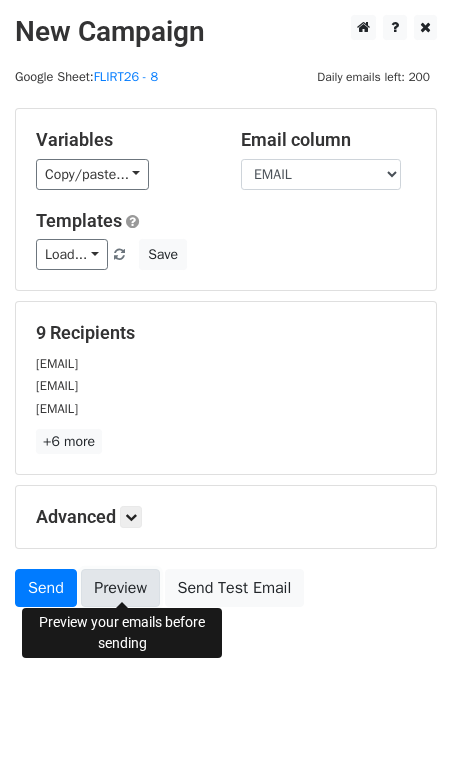 click on "Preview" at bounding box center [120, 588] 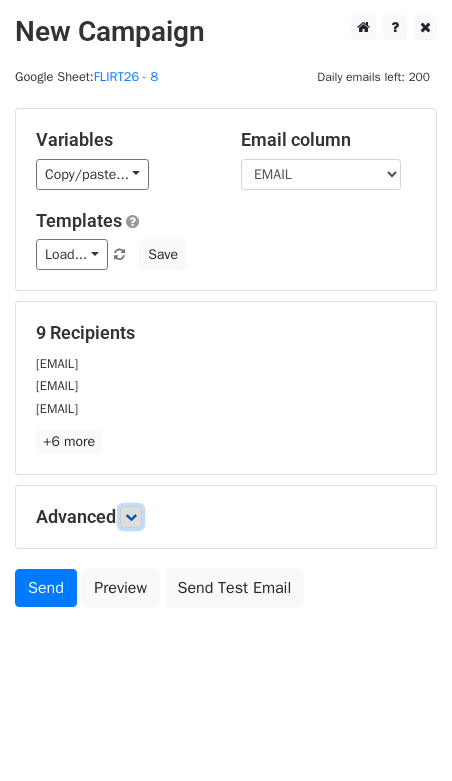 click at bounding box center [131, 517] 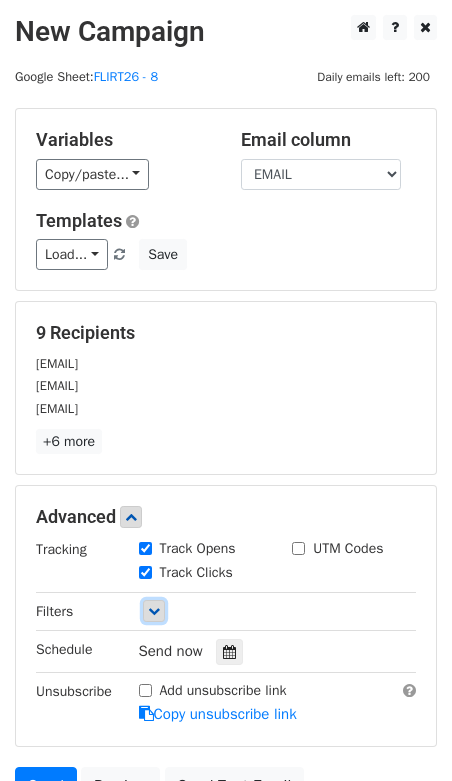 click at bounding box center [154, 611] 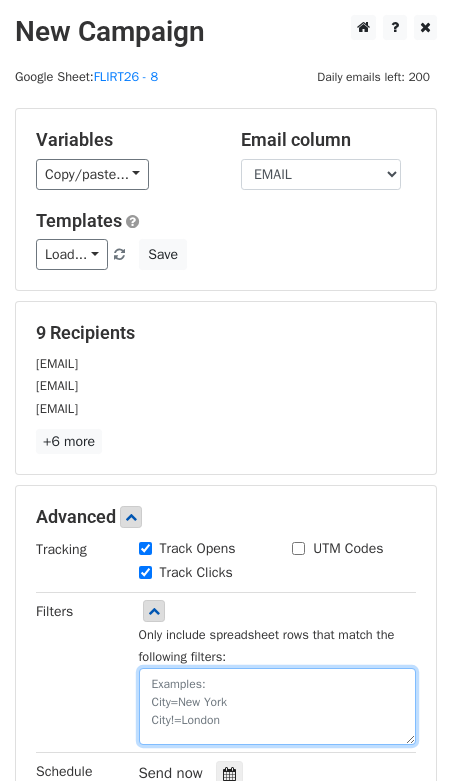 click at bounding box center (278, 706) 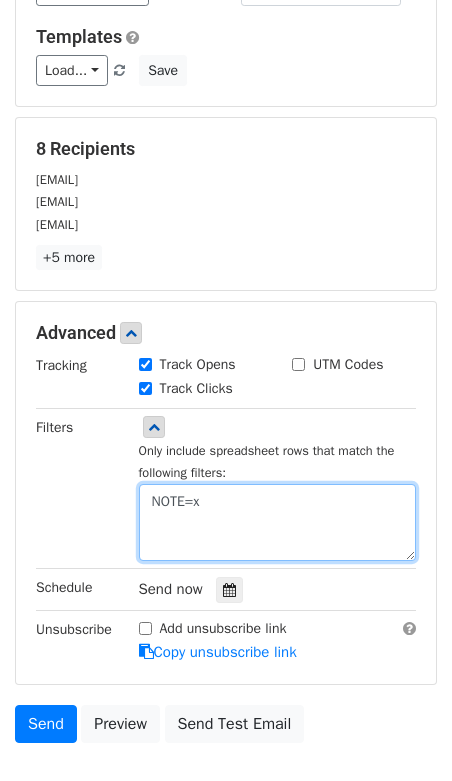 scroll, scrollTop: 306, scrollLeft: 0, axis: vertical 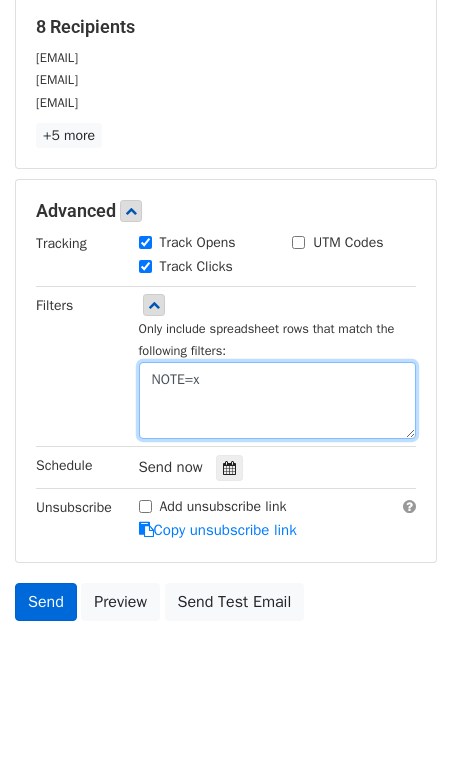 type on "NOTE=x" 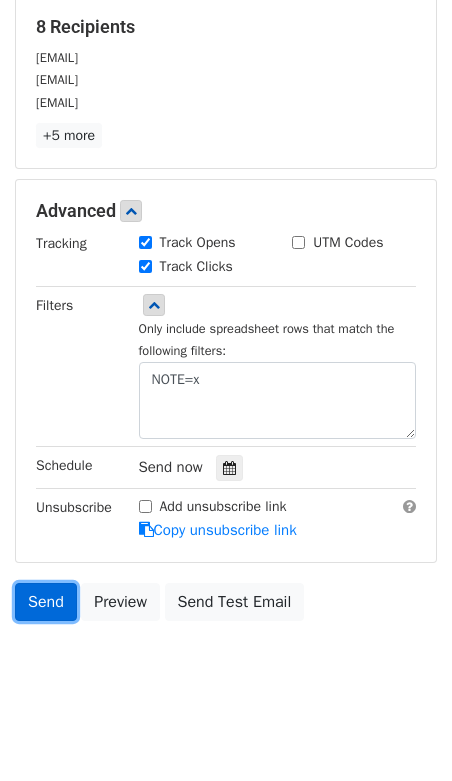 click on "Send" at bounding box center [46, 602] 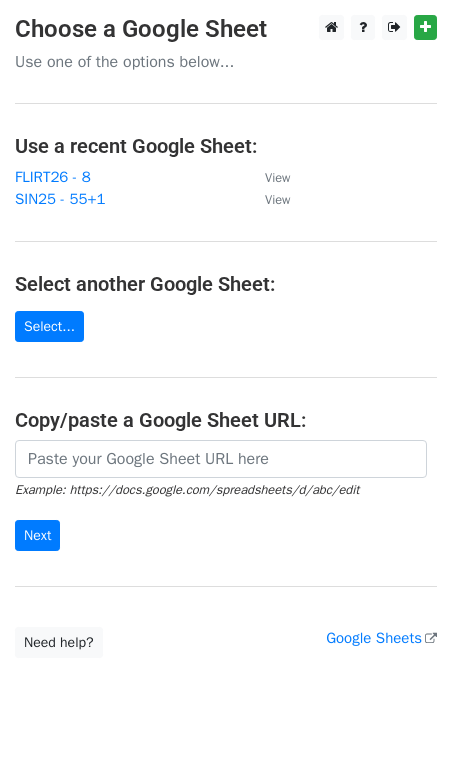 scroll, scrollTop: 0, scrollLeft: 0, axis: both 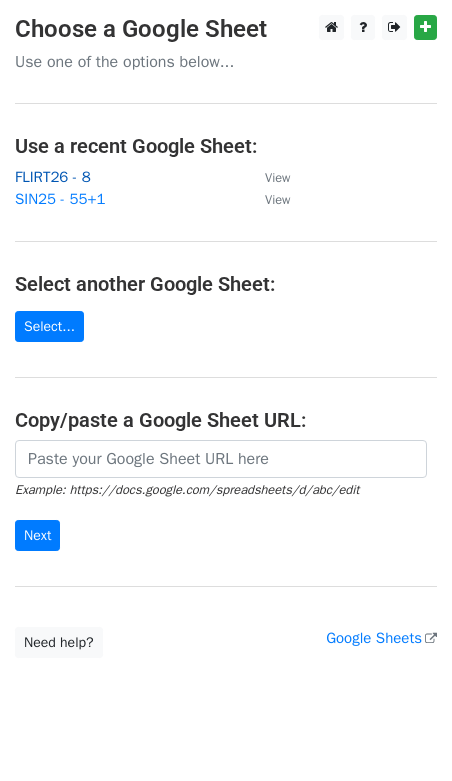 click on "FLIRT26 - 8" at bounding box center (53, 177) 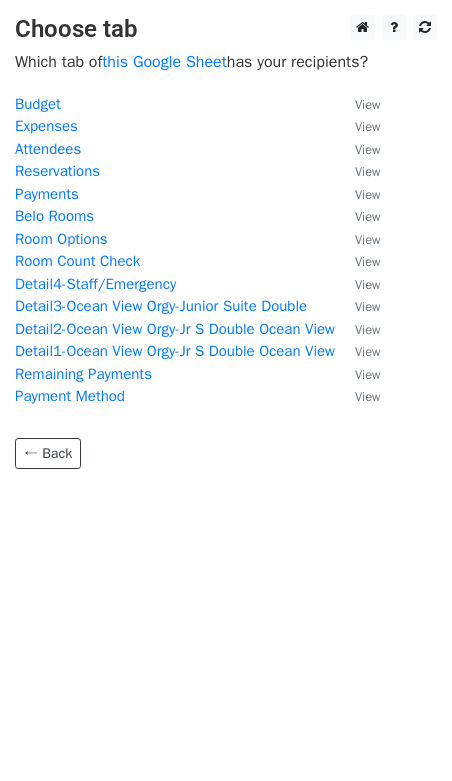 scroll, scrollTop: 0, scrollLeft: 0, axis: both 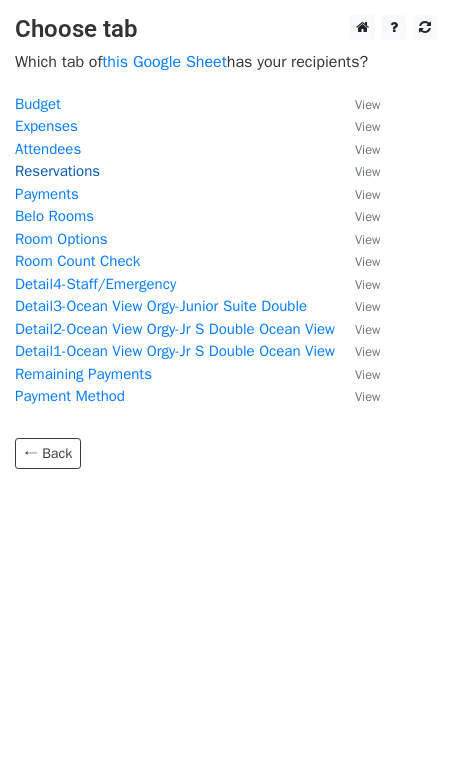 click on "Reservations" at bounding box center (57, 171) 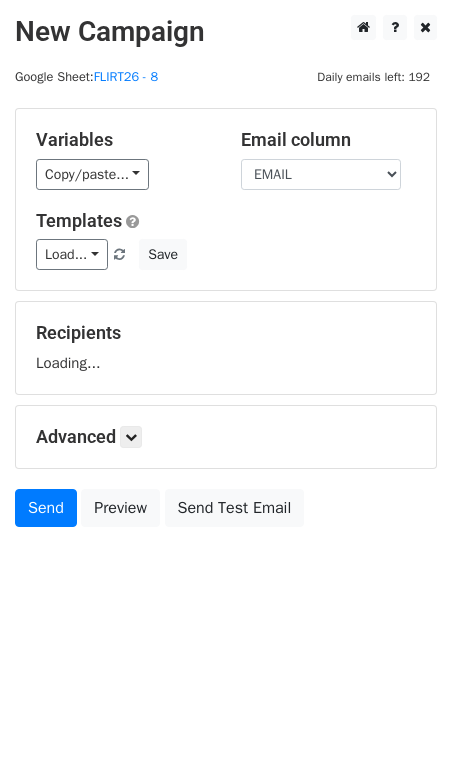 scroll, scrollTop: 0, scrollLeft: 0, axis: both 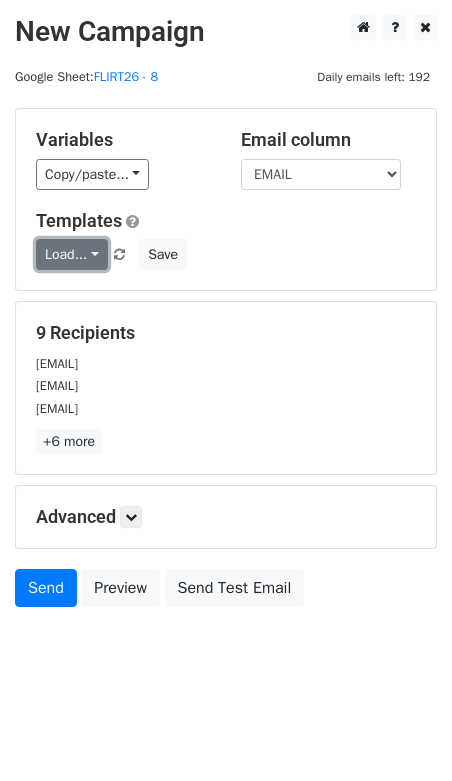 click on "Load..." at bounding box center [72, 254] 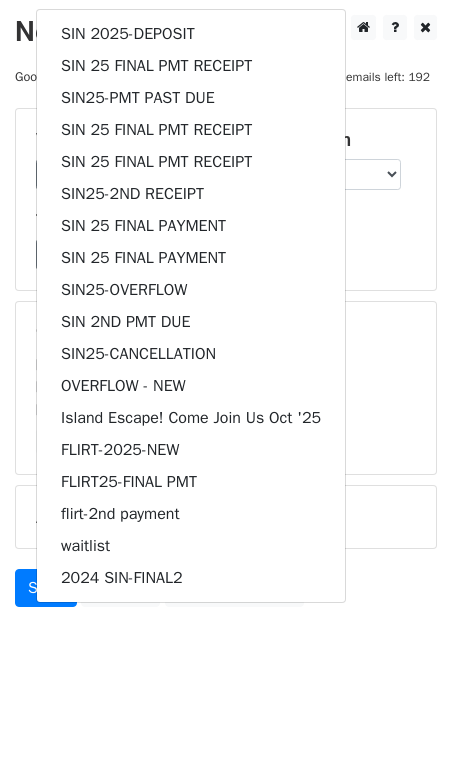 click on "[EMAIL]" at bounding box center [226, 363] 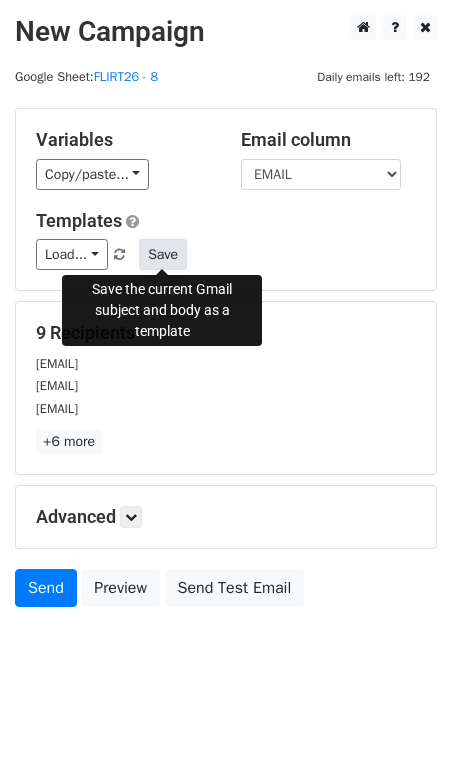 click on "Save" at bounding box center (163, 254) 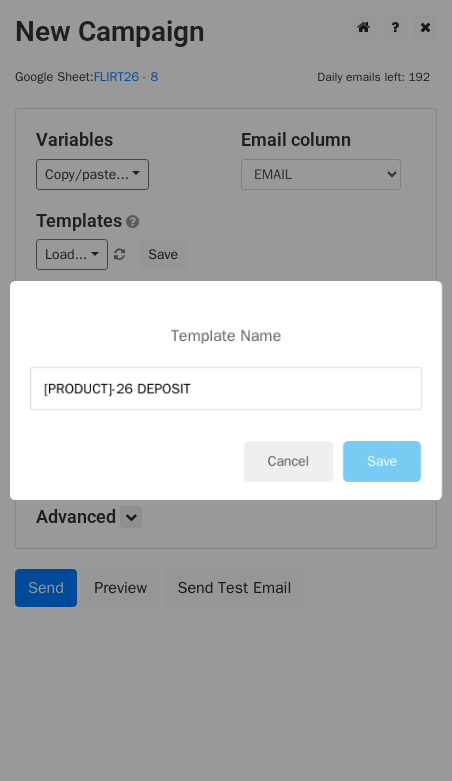 type on "[PRODUCT]-26 DEPOSIT" 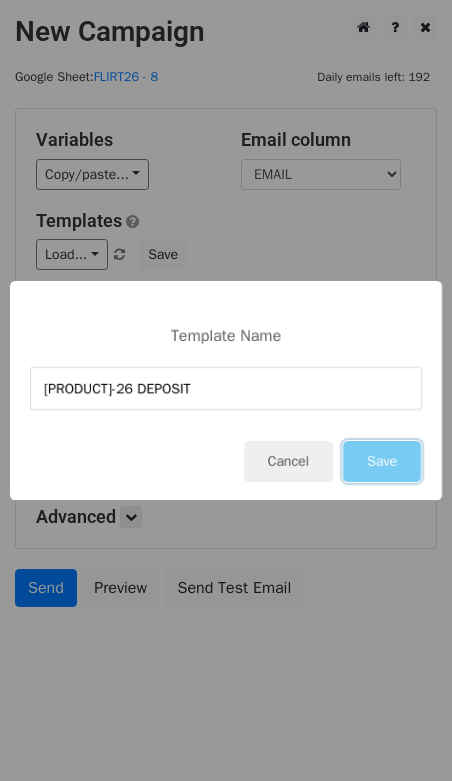 click on "Save" at bounding box center [382, 461] 